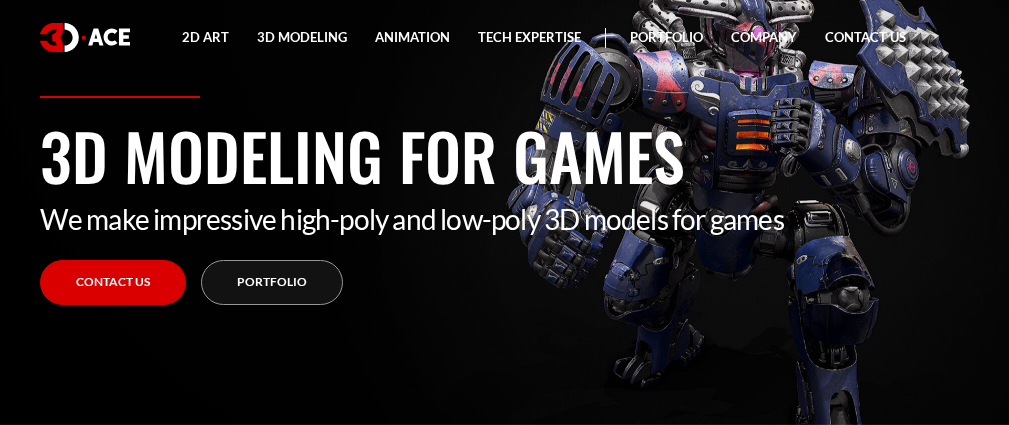 scroll, scrollTop: 0, scrollLeft: 0, axis: both 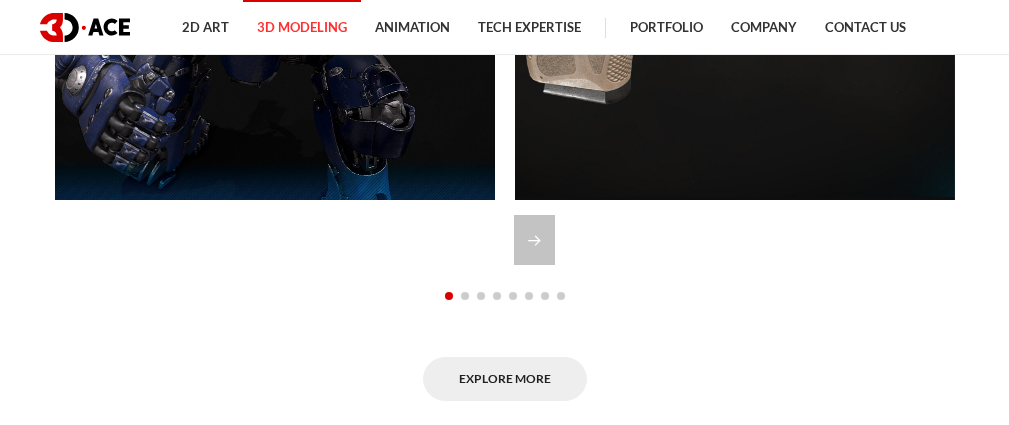 drag, startPoint x: 1009, startPoint y: 18, endPoint x: 1023, endPoint y: 91, distance: 74.330345 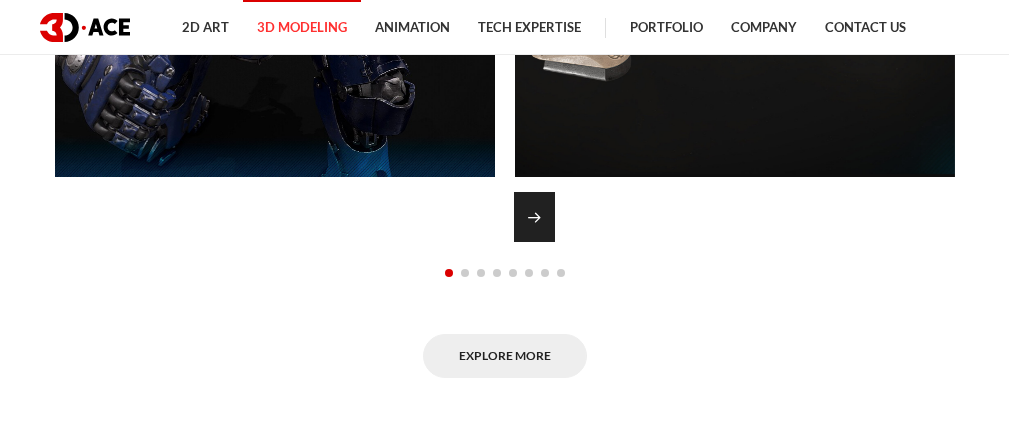click at bounding box center [534, 217] 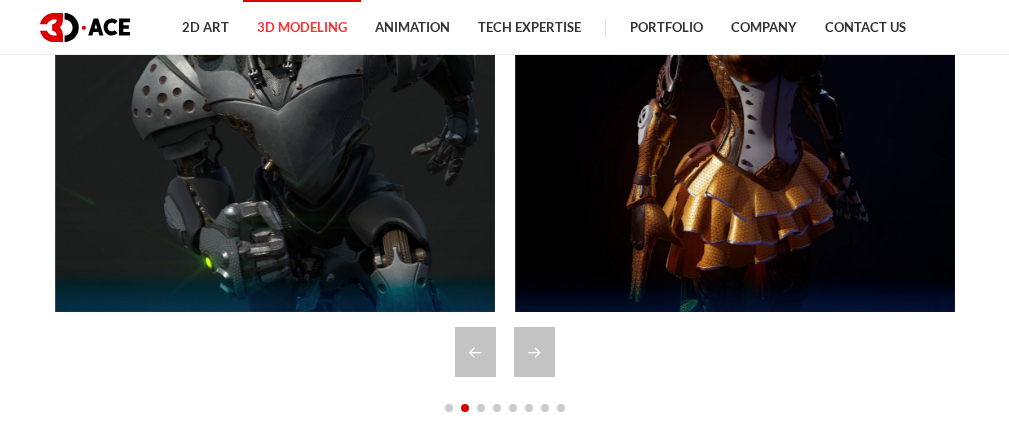 scroll, scrollTop: 1530, scrollLeft: 0, axis: vertical 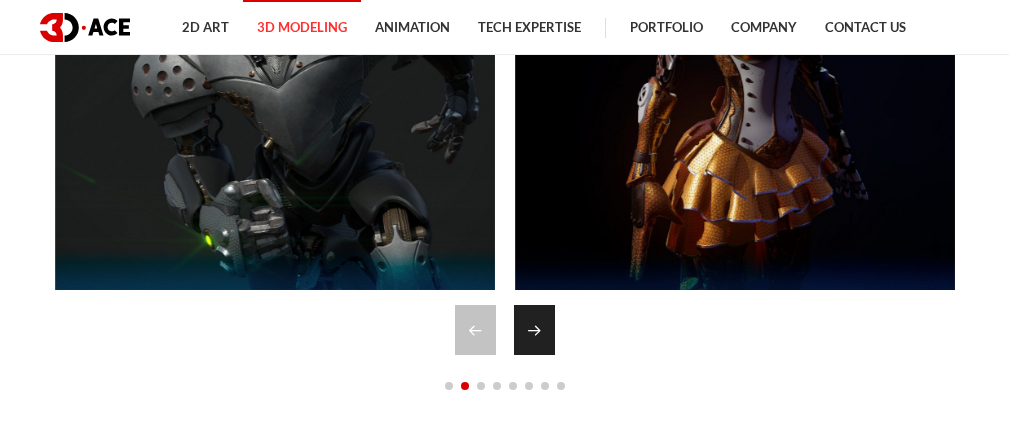 click at bounding box center (534, 330) 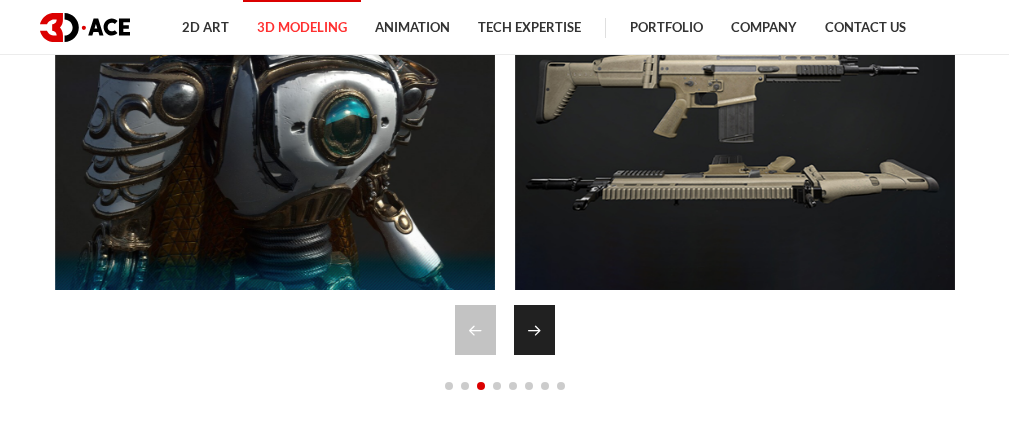 click at bounding box center (534, 330) 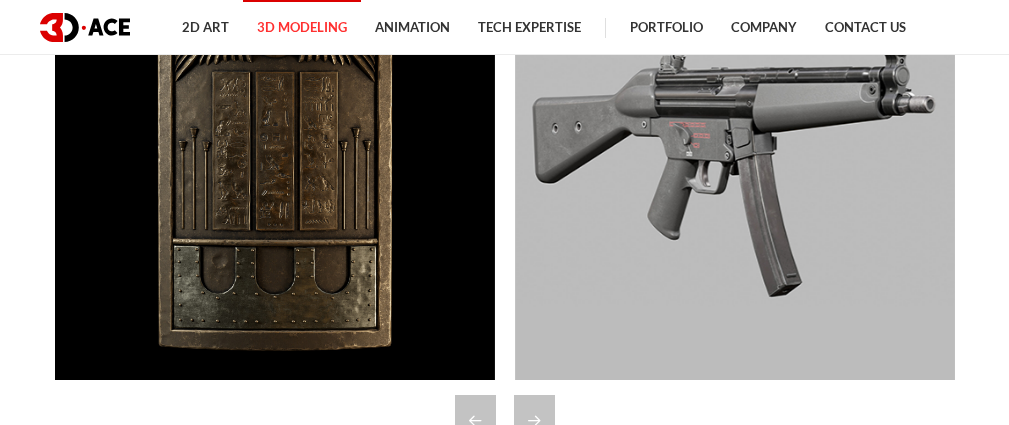 scroll, scrollTop: 1508, scrollLeft: 0, axis: vertical 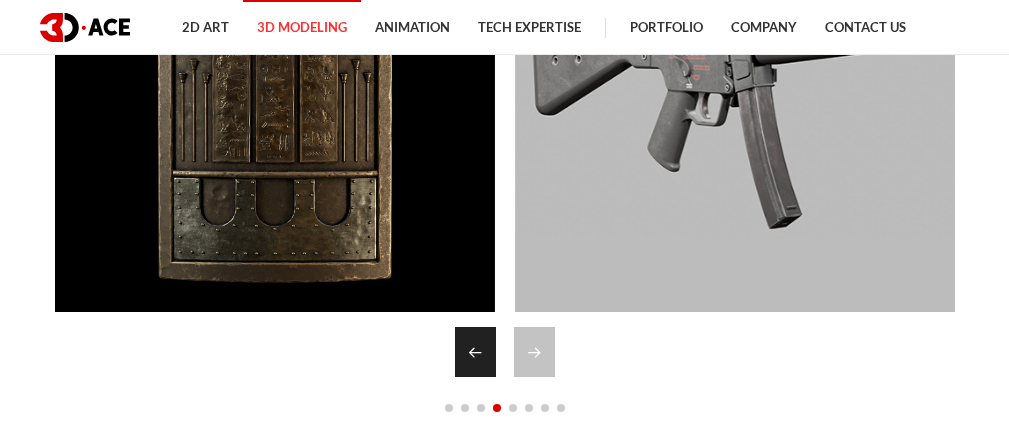 click at bounding box center (475, 352) 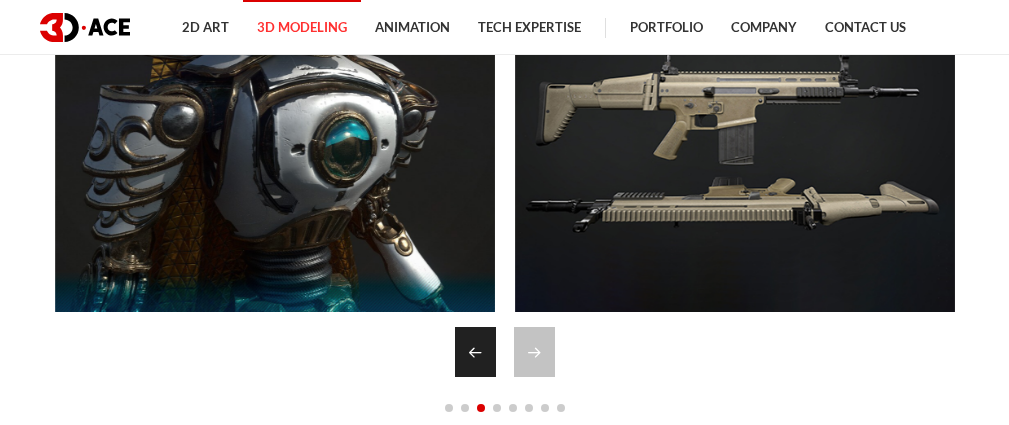click at bounding box center [475, 352] 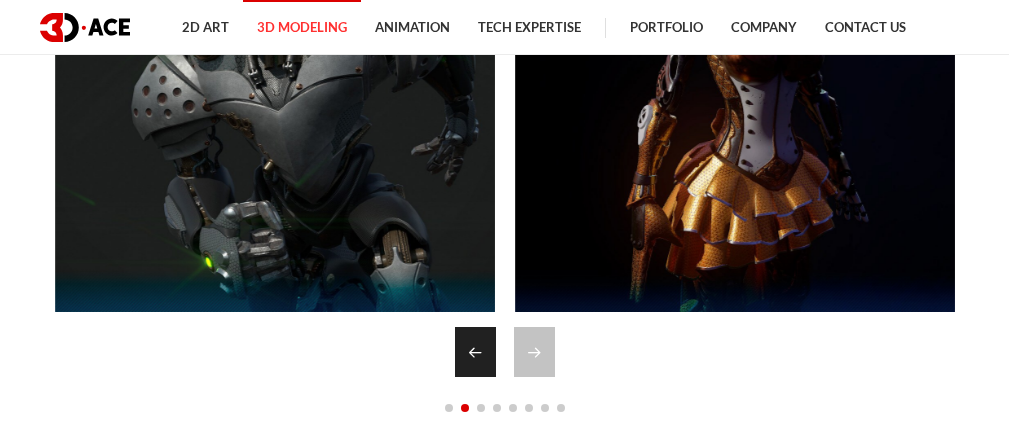 click at bounding box center [475, 352] 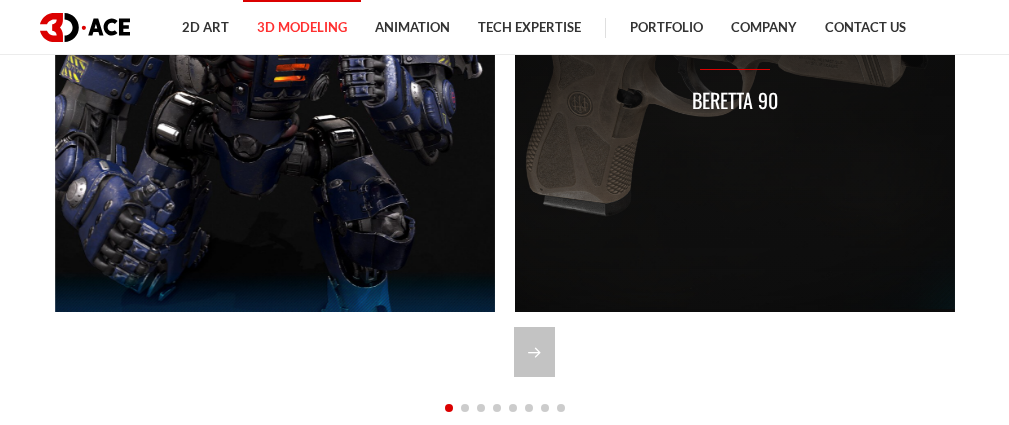 click on "Beretta 90" at bounding box center (735, 92) 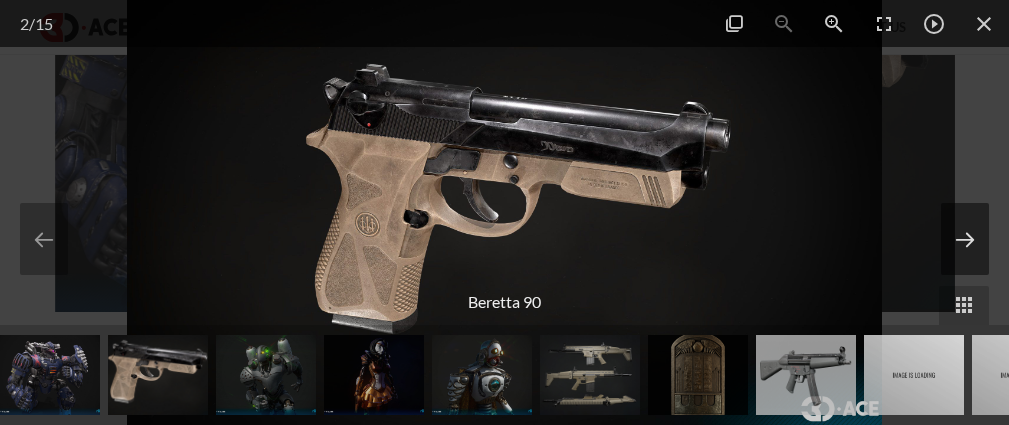 click at bounding box center [965, 239] 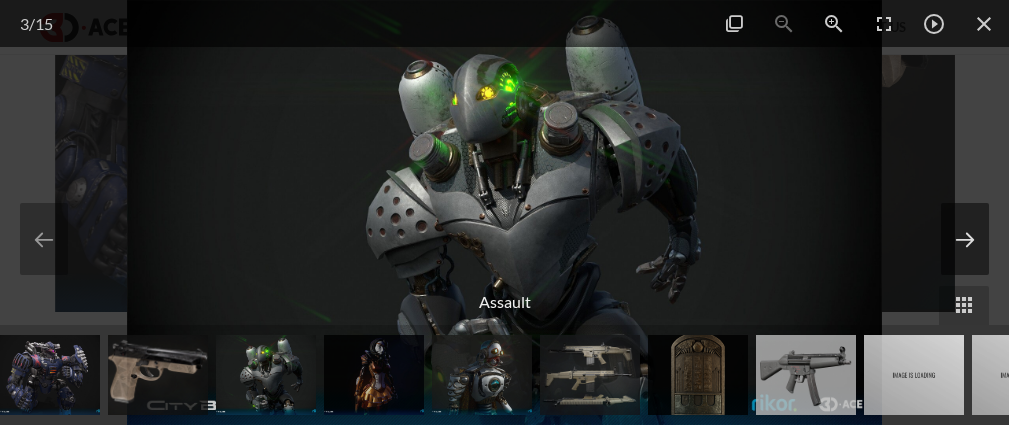 click at bounding box center (965, 239) 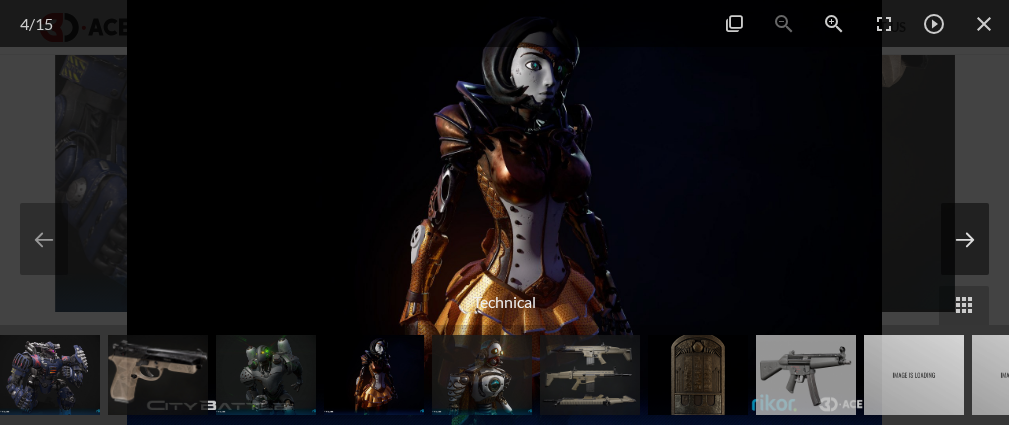 click at bounding box center (965, 239) 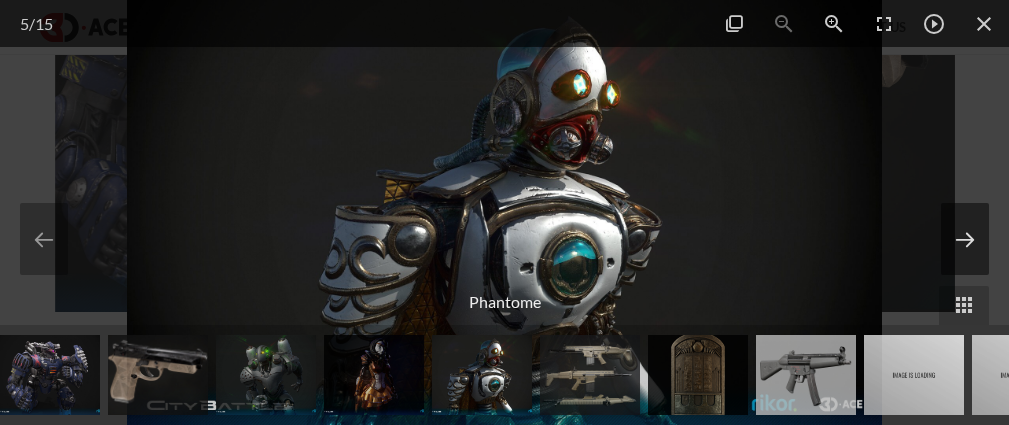 click at bounding box center (965, 239) 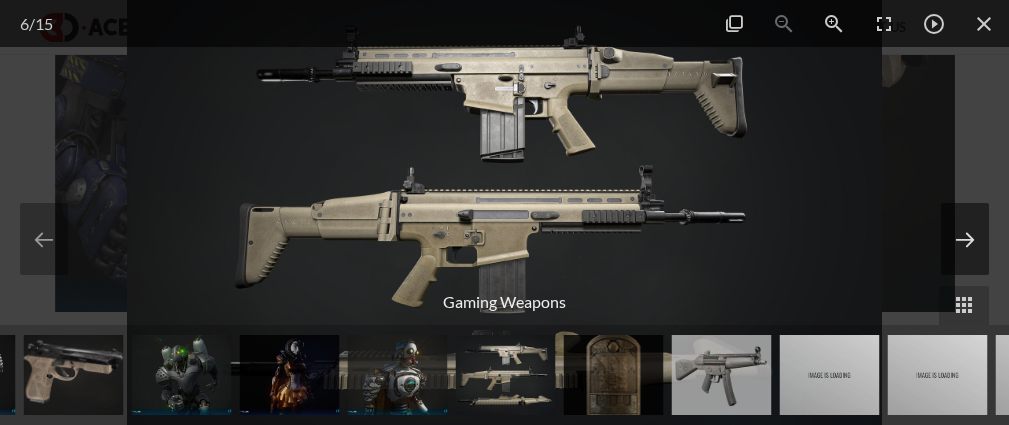 click at bounding box center (965, 239) 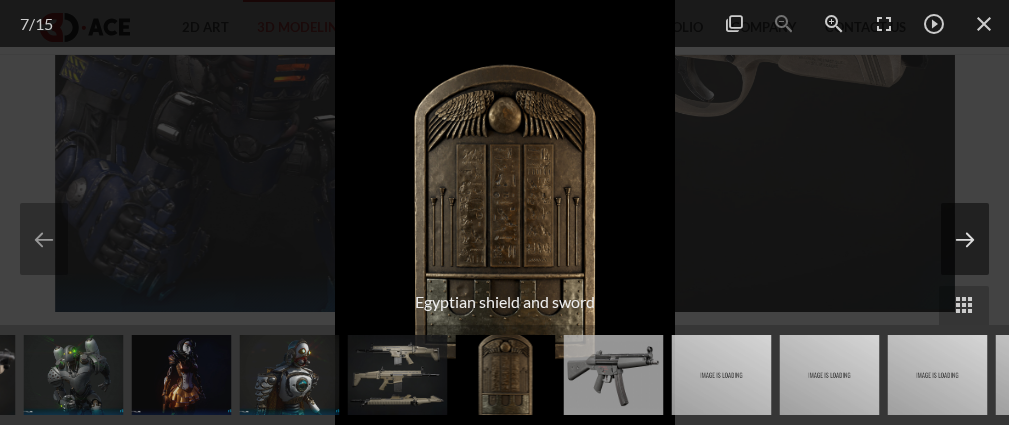 click at bounding box center [965, 239] 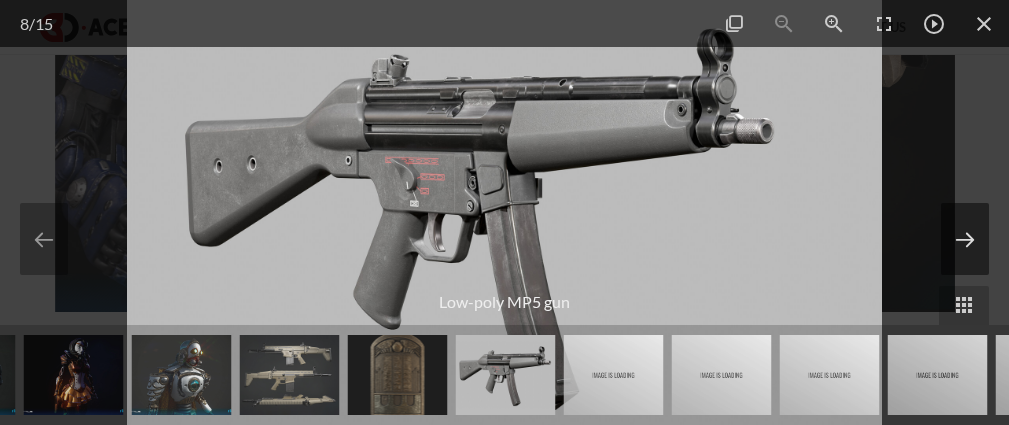 click at bounding box center [965, 239] 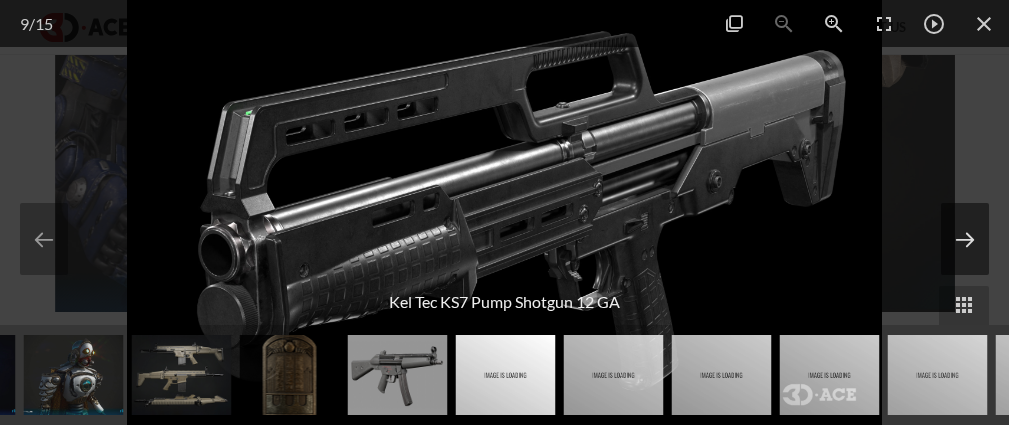 click at bounding box center [965, 239] 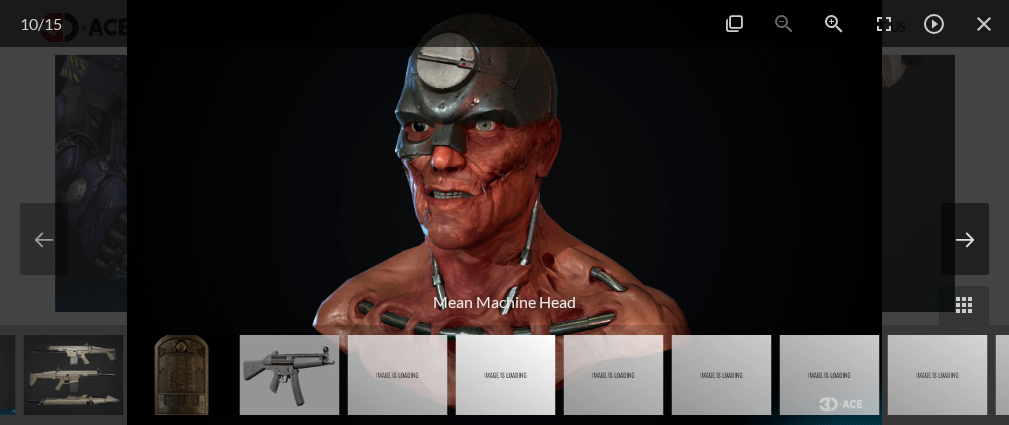 click at bounding box center [965, 239] 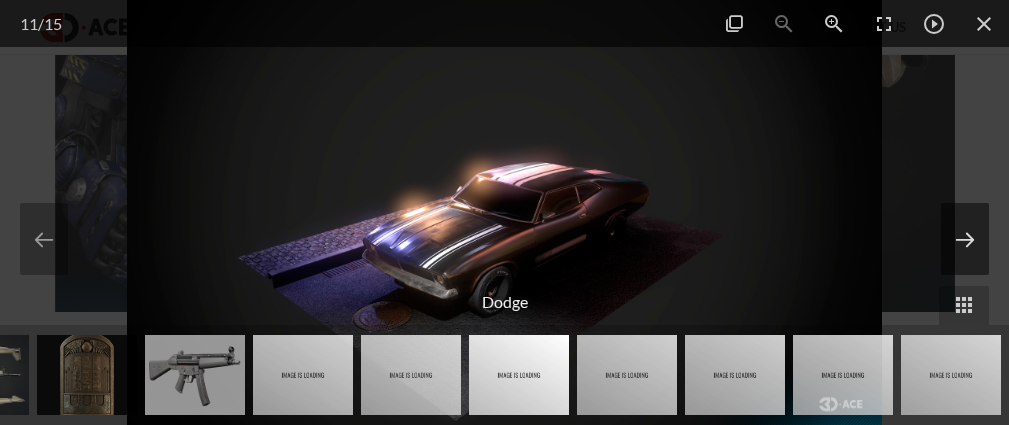 click at bounding box center (965, 239) 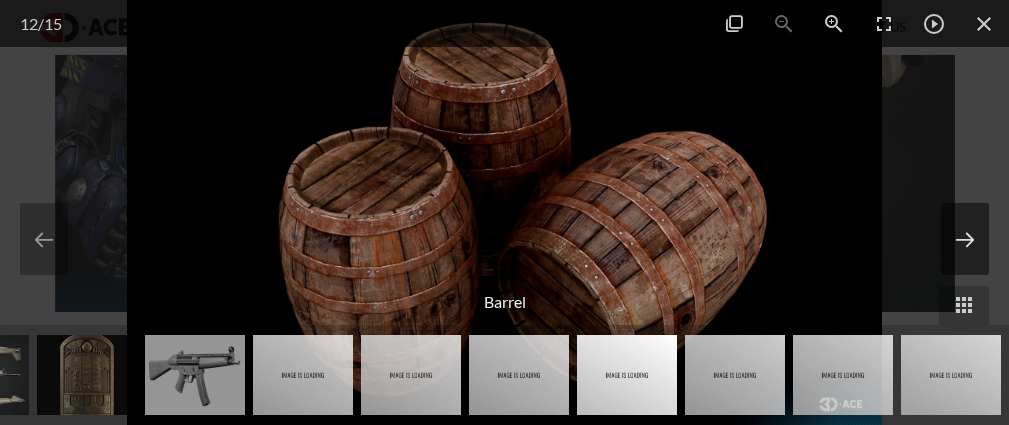 click at bounding box center [965, 239] 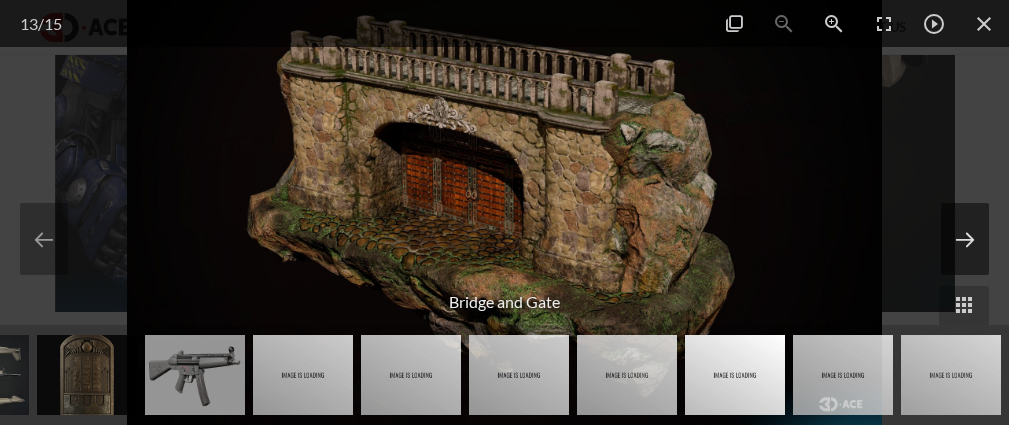 click at bounding box center [965, 239] 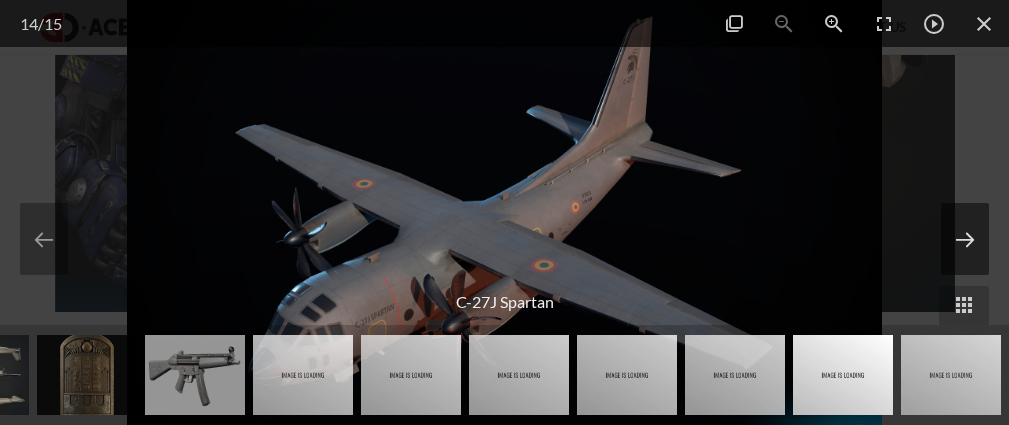 click at bounding box center (965, 239) 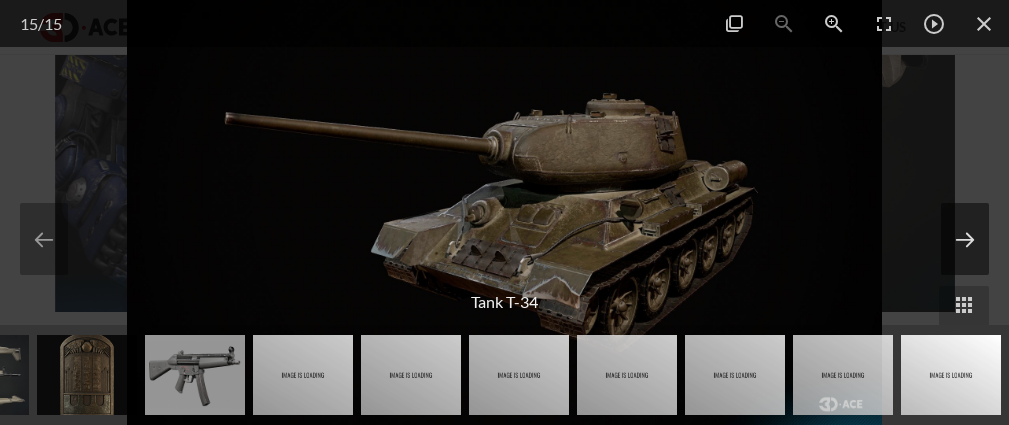 click at bounding box center [965, 239] 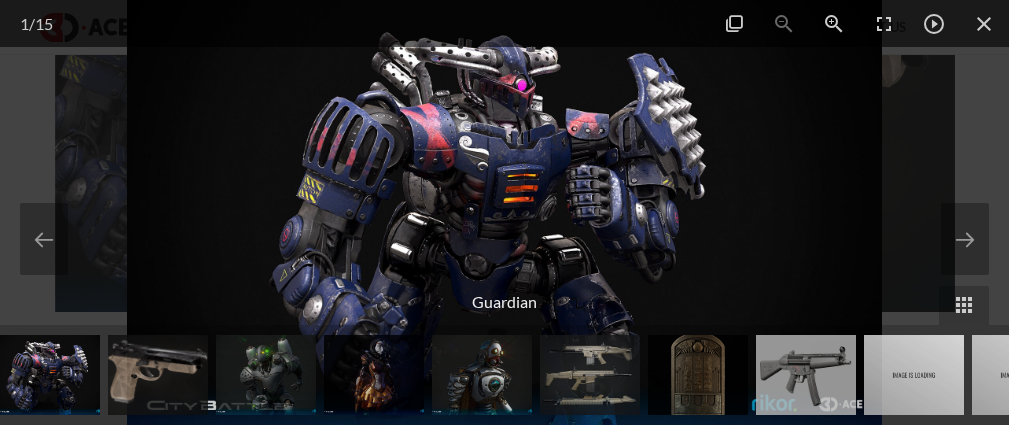 click at bounding box center (504, 212) 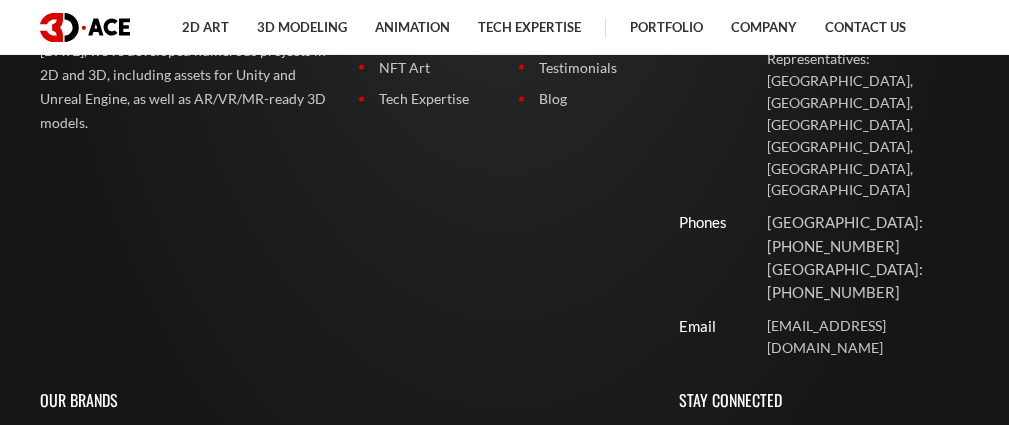 scroll, scrollTop: 8326, scrollLeft: 0, axis: vertical 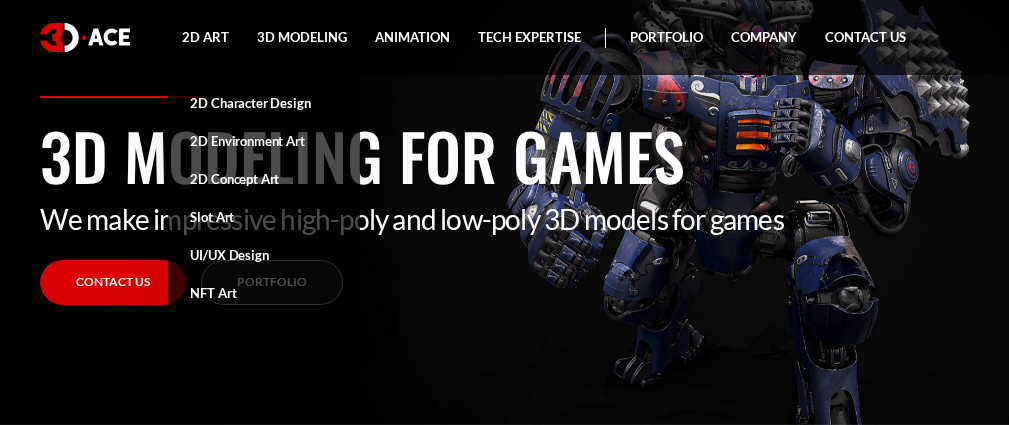 click on "2D Character Design" at bounding box center (264, 103) 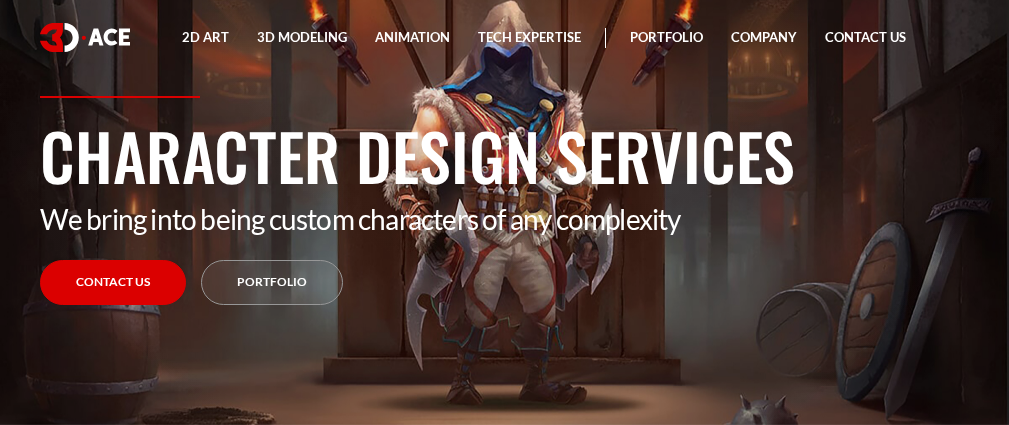 scroll, scrollTop: 0, scrollLeft: 0, axis: both 